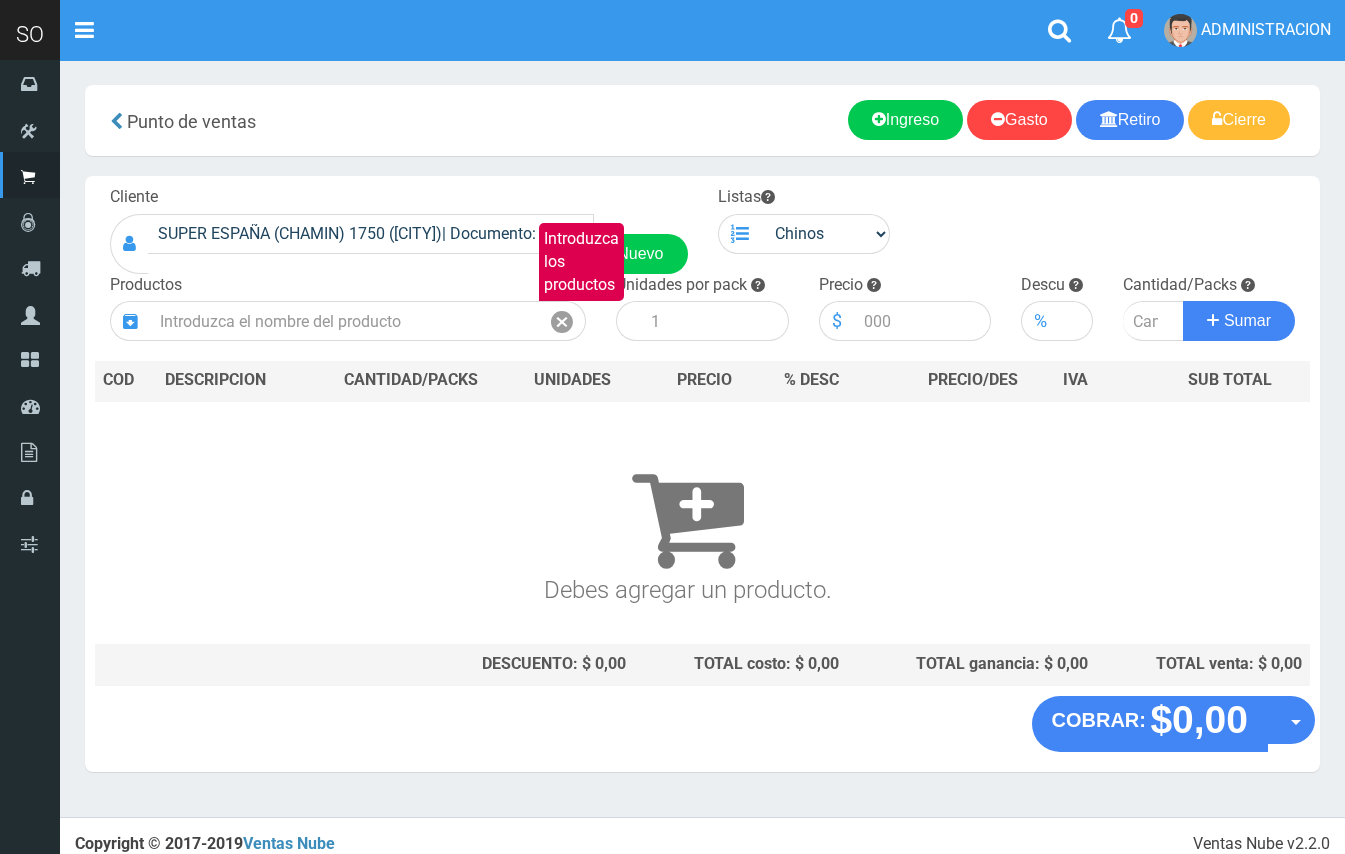 scroll, scrollTop: 6, scrollLeft: 0, axis: vertical 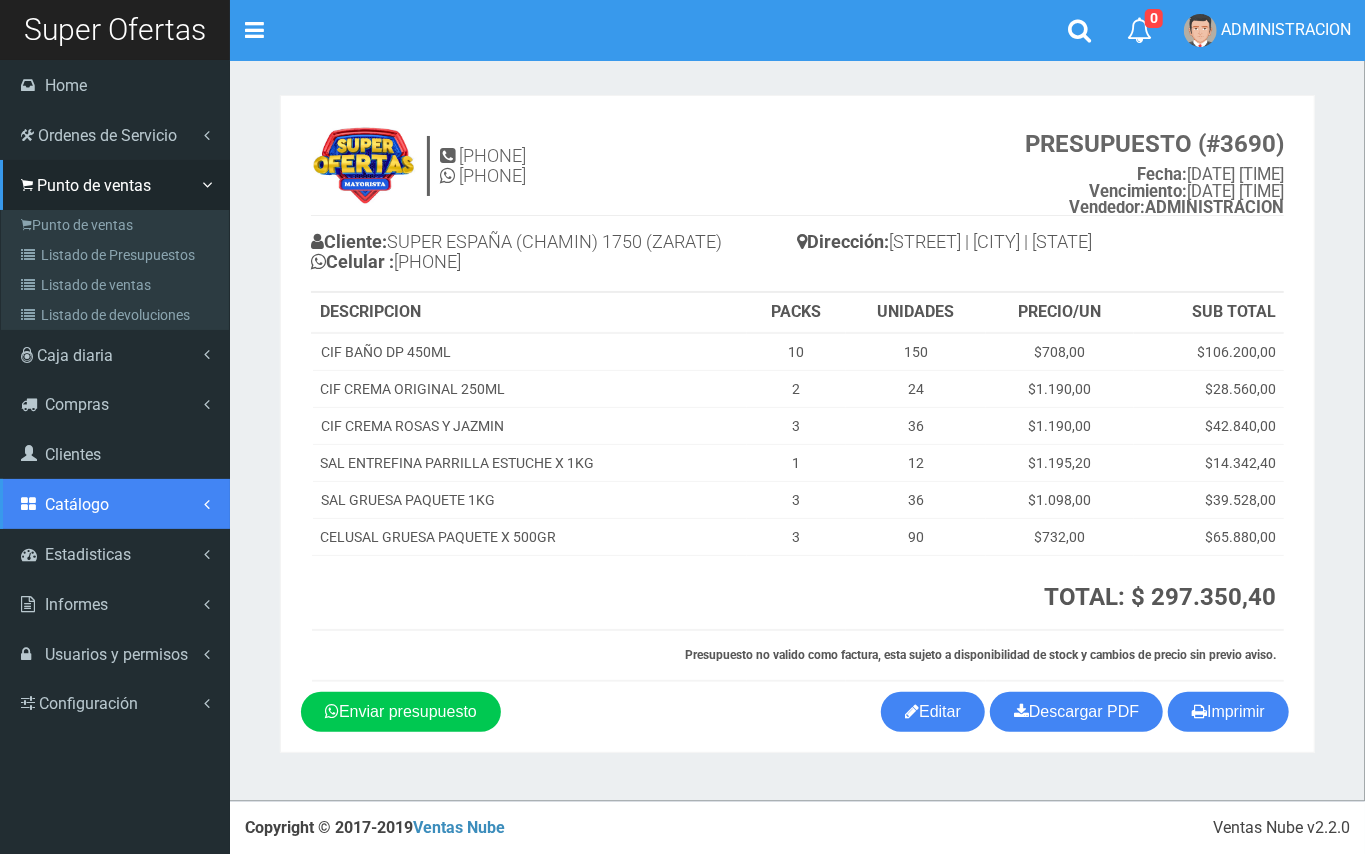 click on "Catálogo" at bounding box center (107, 135) 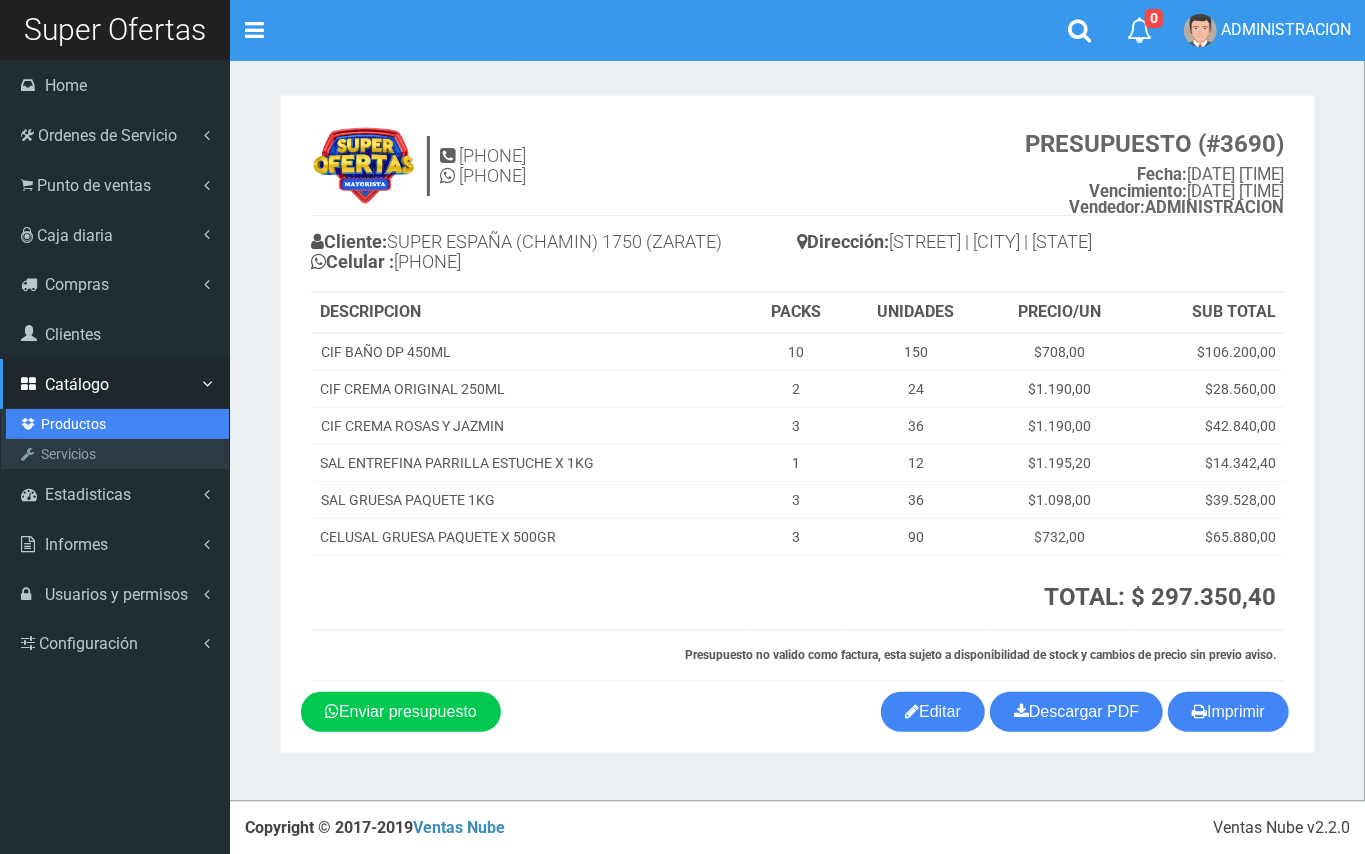 click on "Productos" at bounding box center [117, 424] 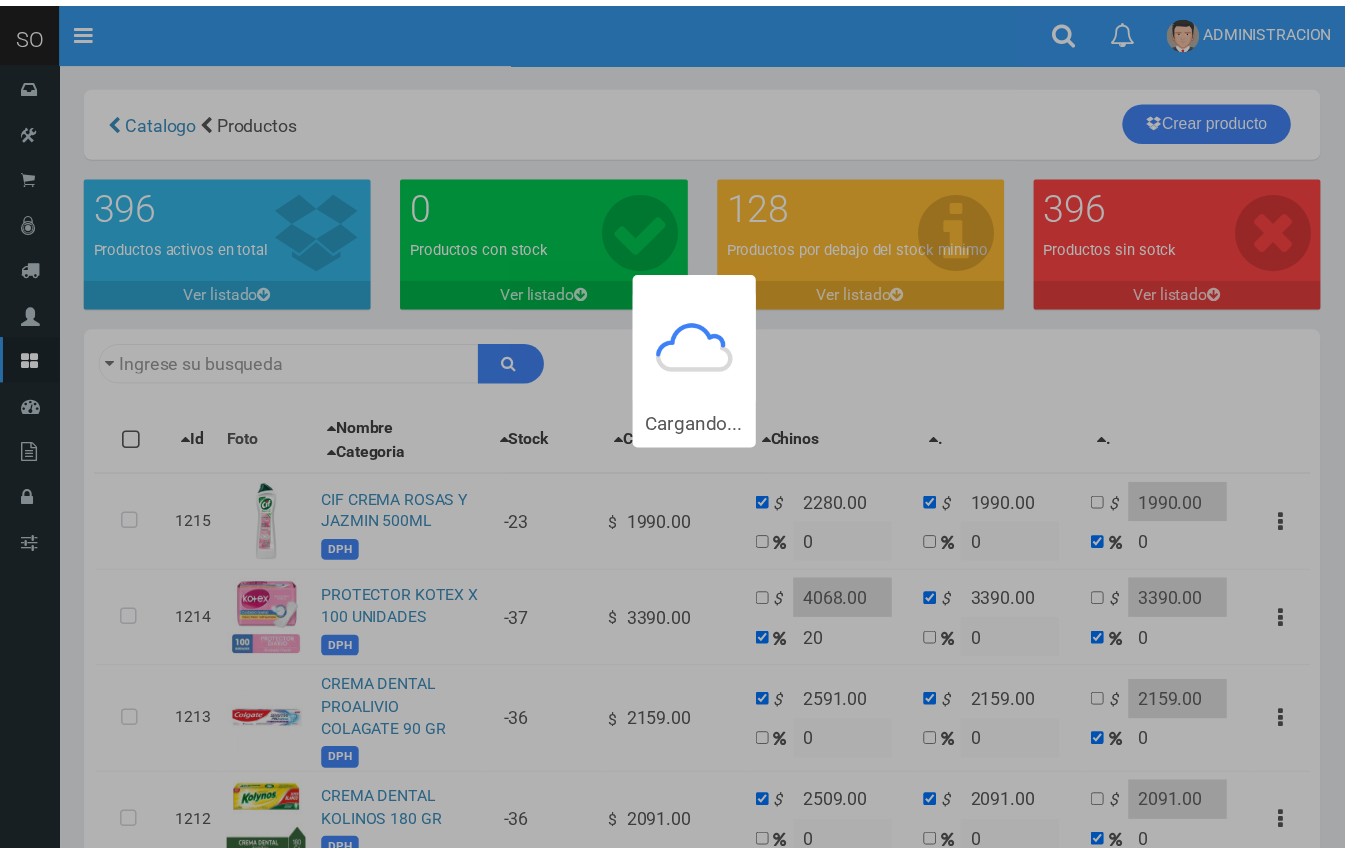 scroll, scrollTop: 0, scrollLeft: 0, axis: both 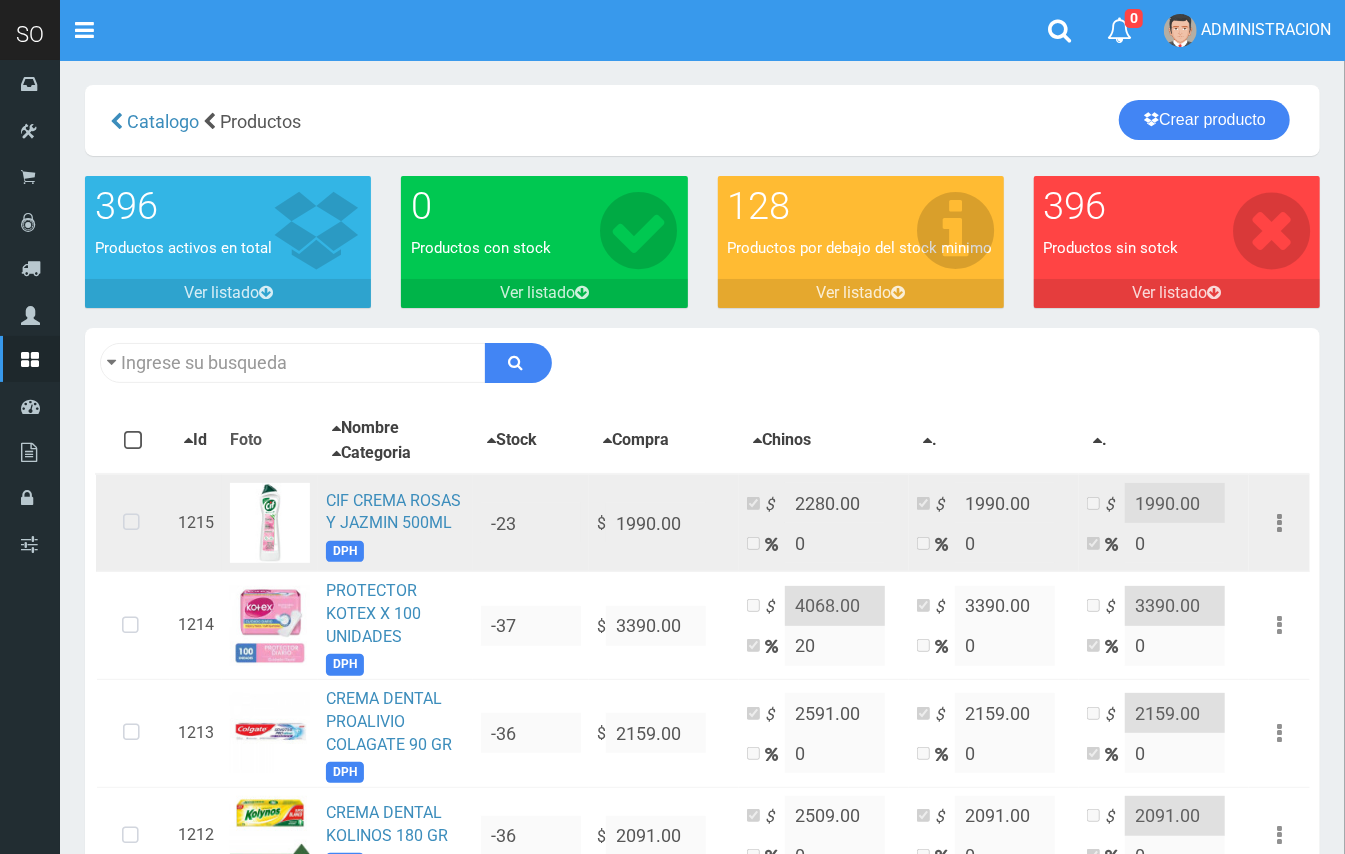 drag, startPoint x: 120, startPoint y: 528, endPoint x: 554, endPoint y: 500, distance: 434.90228 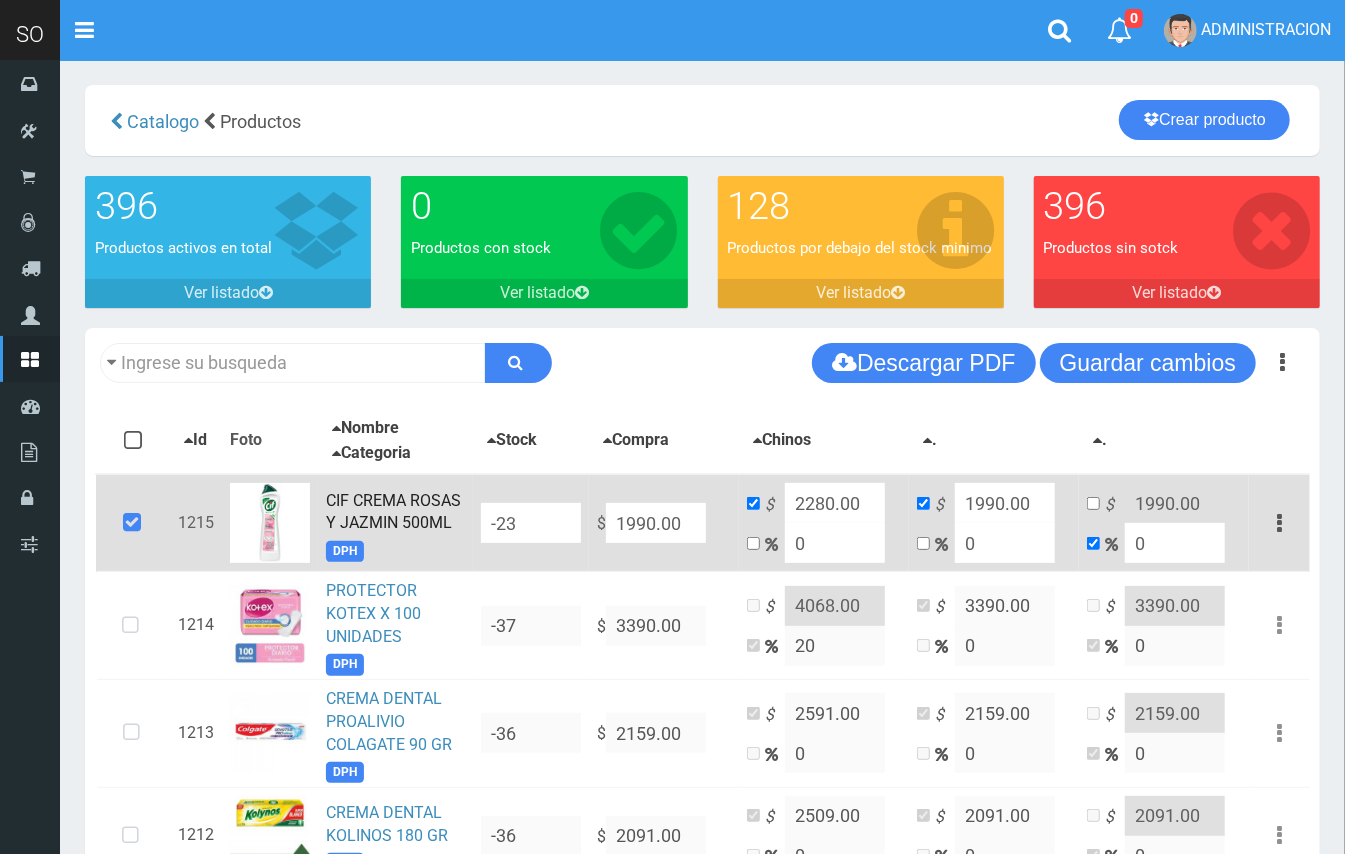 drag, startPoint x: 678, startPoint y: 520, endPoint x: 609, endPoint y: 500, distance: 71.8401 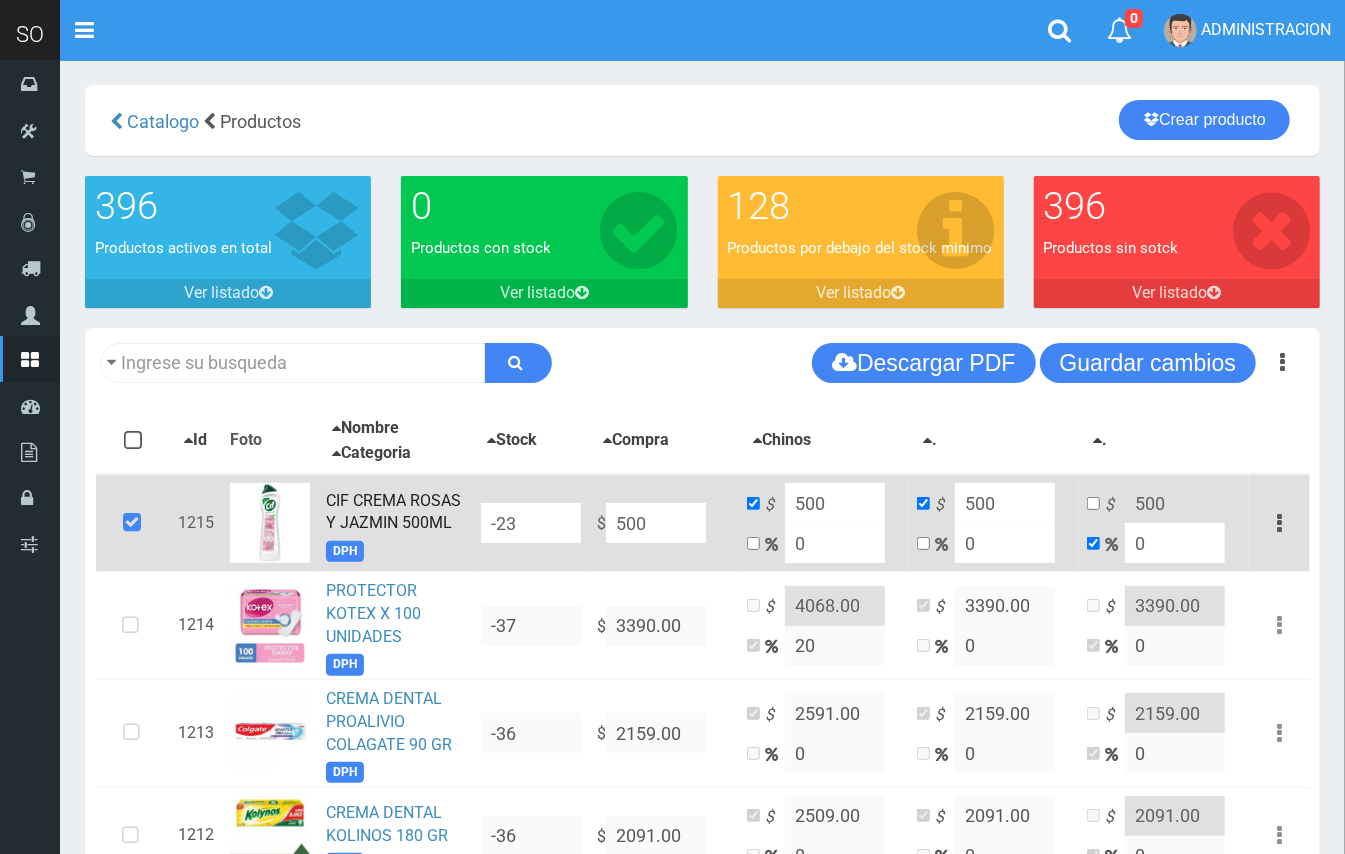 type on "500" 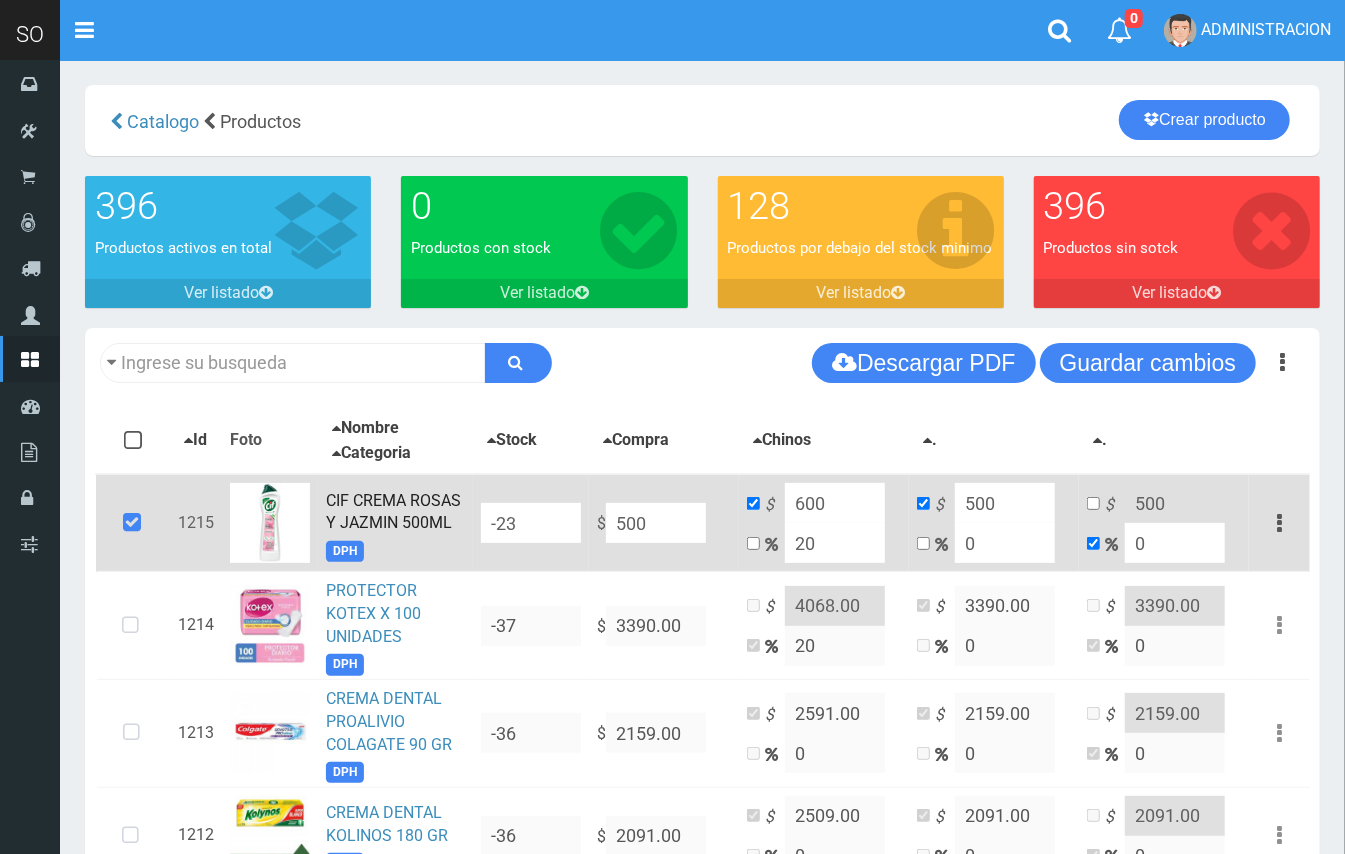 type on "20" 